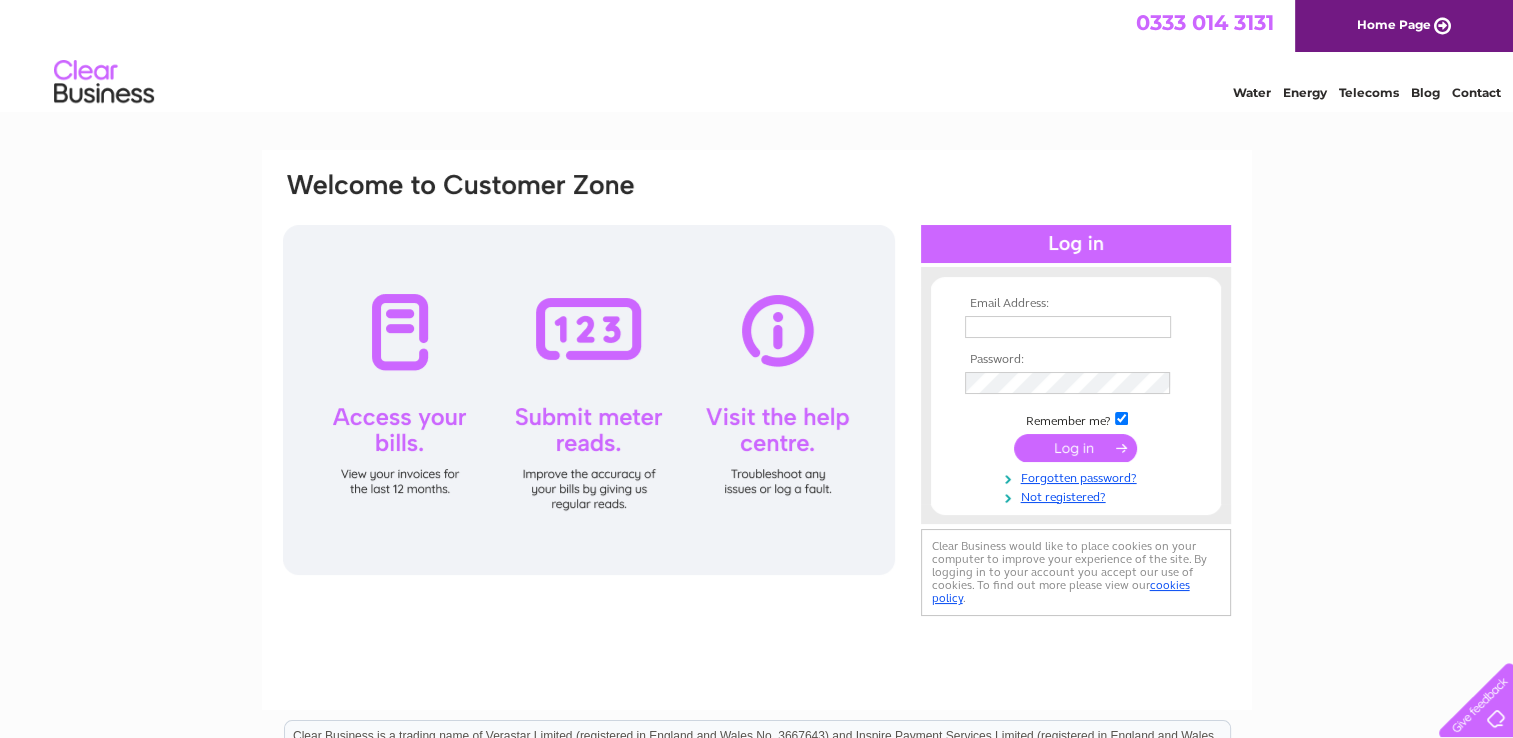 scroll, scrollTop: 0, scrollLeft: 0, axis: both 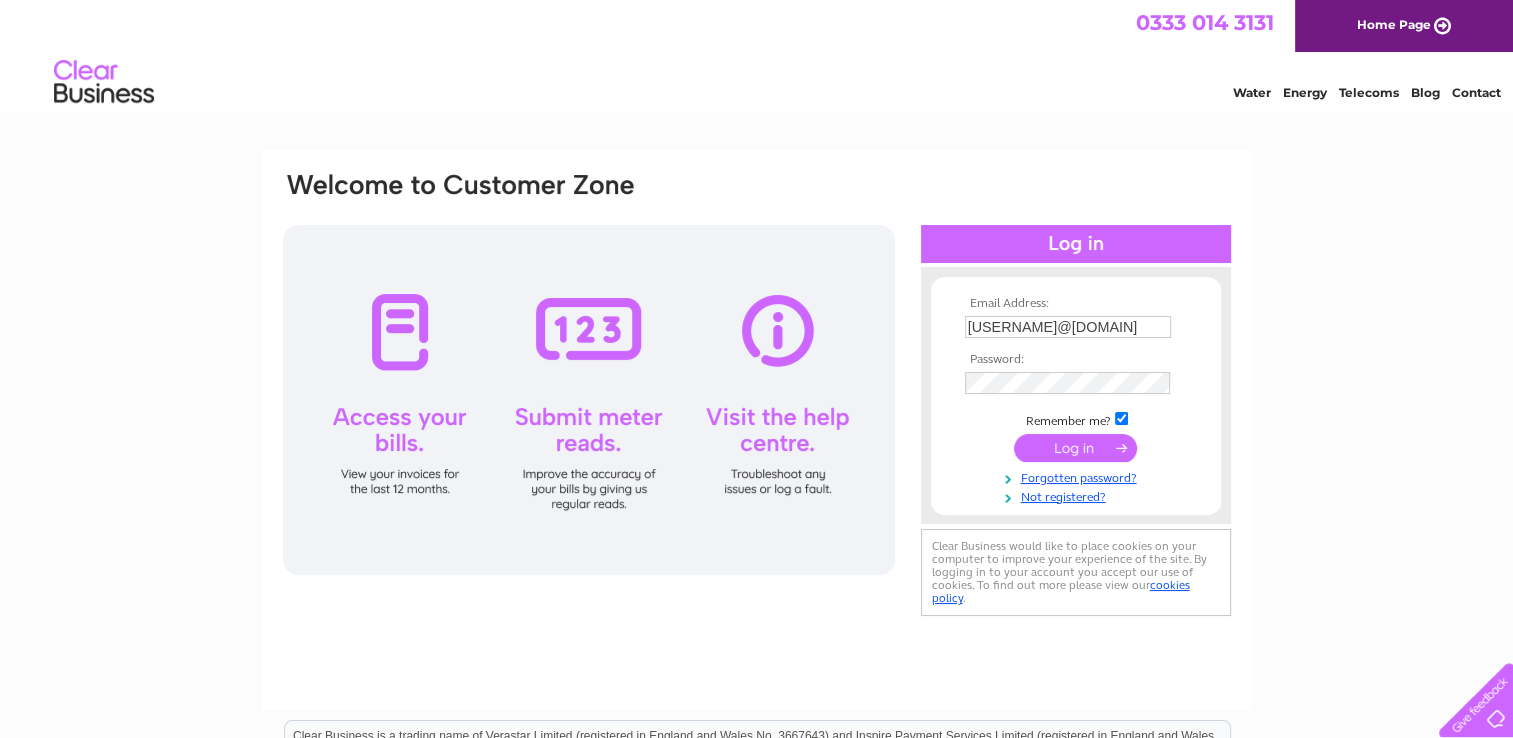 click at bounding box center [1075, 448] 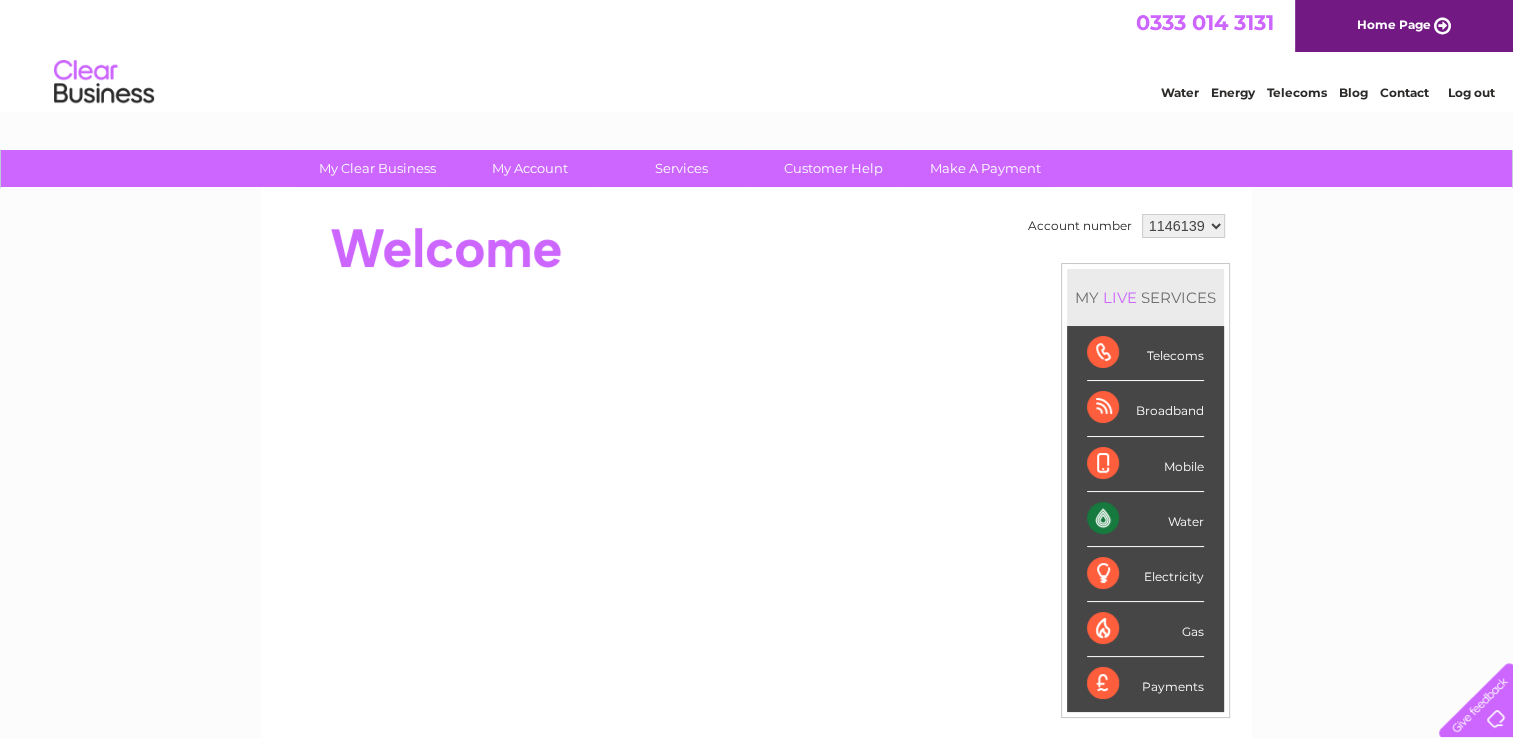 scroll, scrollTop: 0, scrollLeft: 0, axis: both 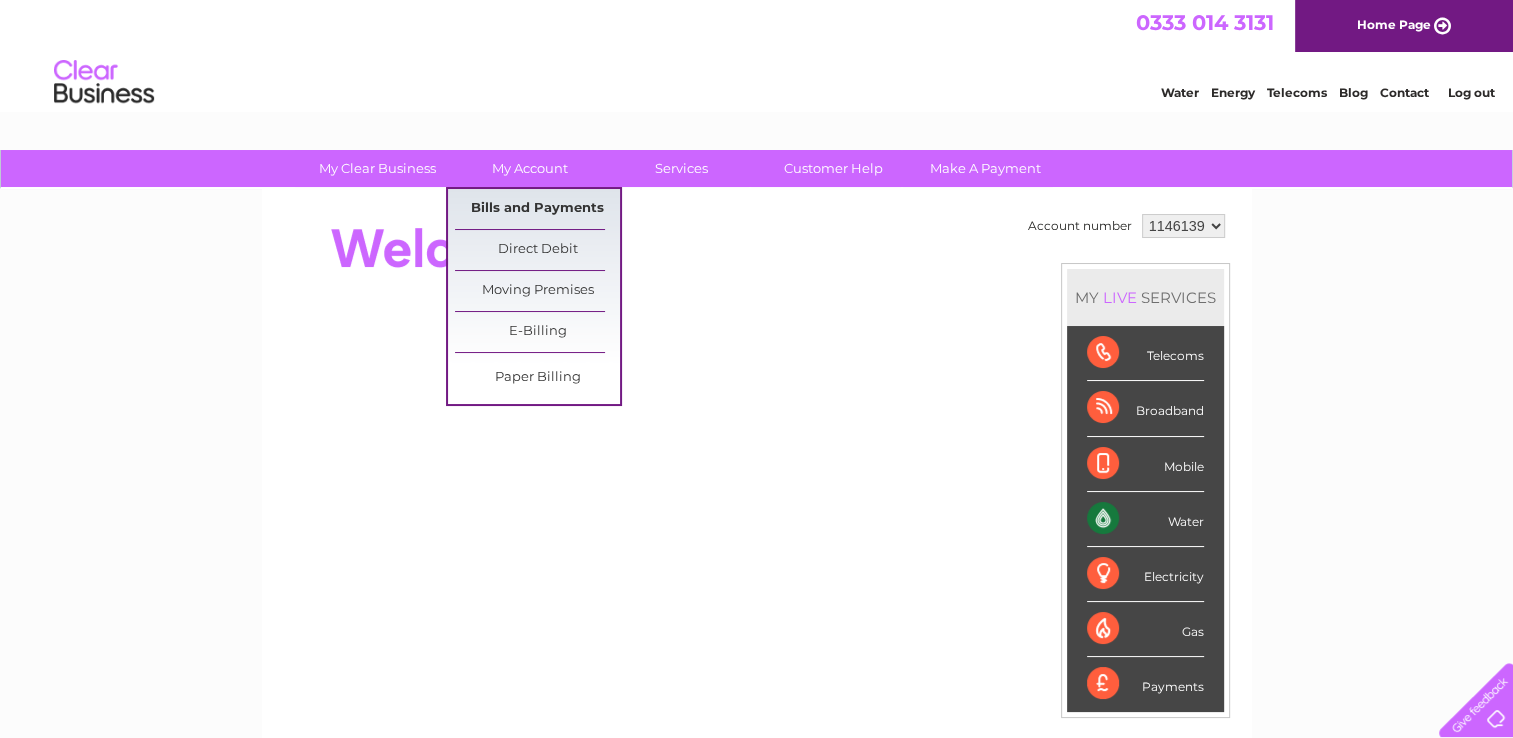 click on "Bills and Payments" at bounding box center [537, 209] 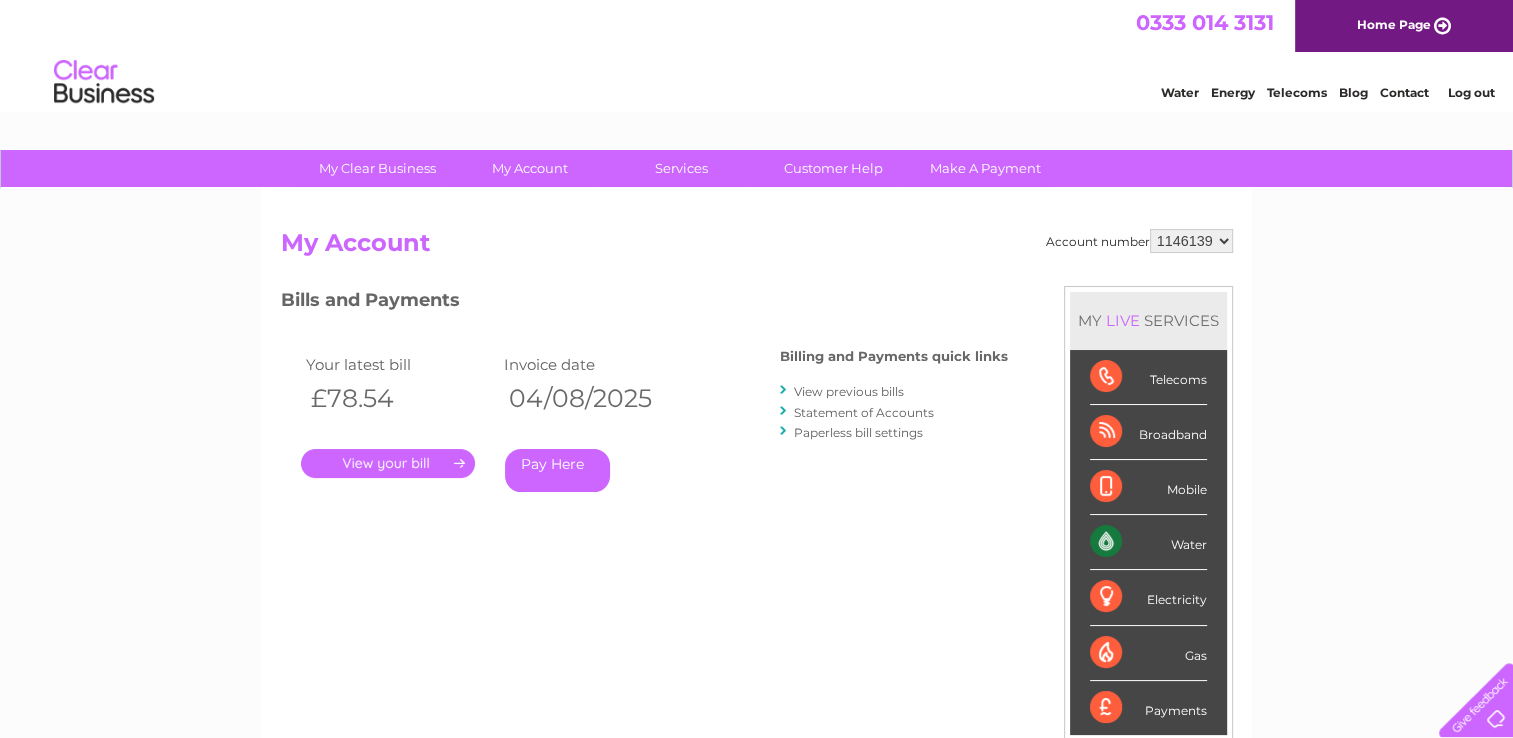 scroll, scrollTop: 0, scrollLeft: 0, axis: both 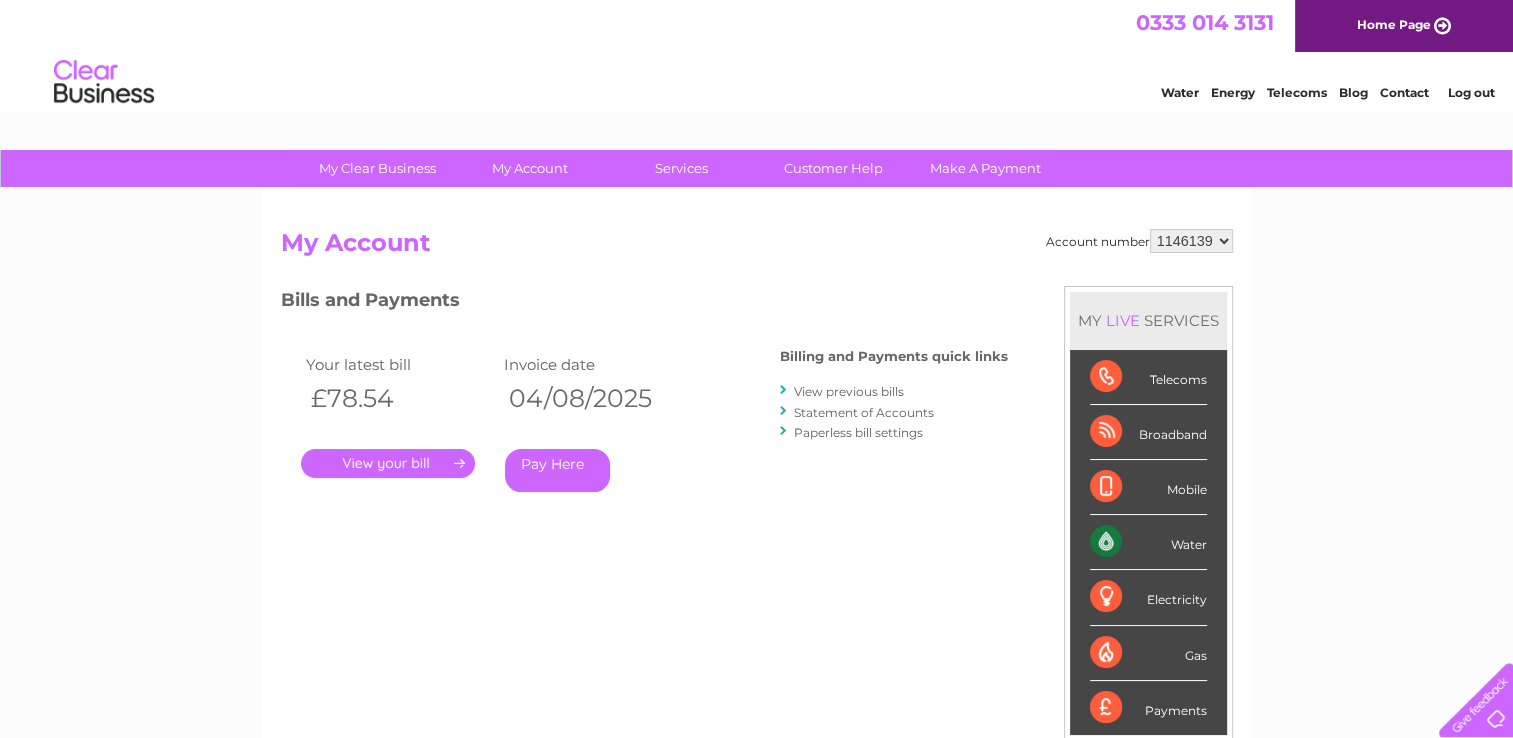 click on "." at bounding box center (388, 463) 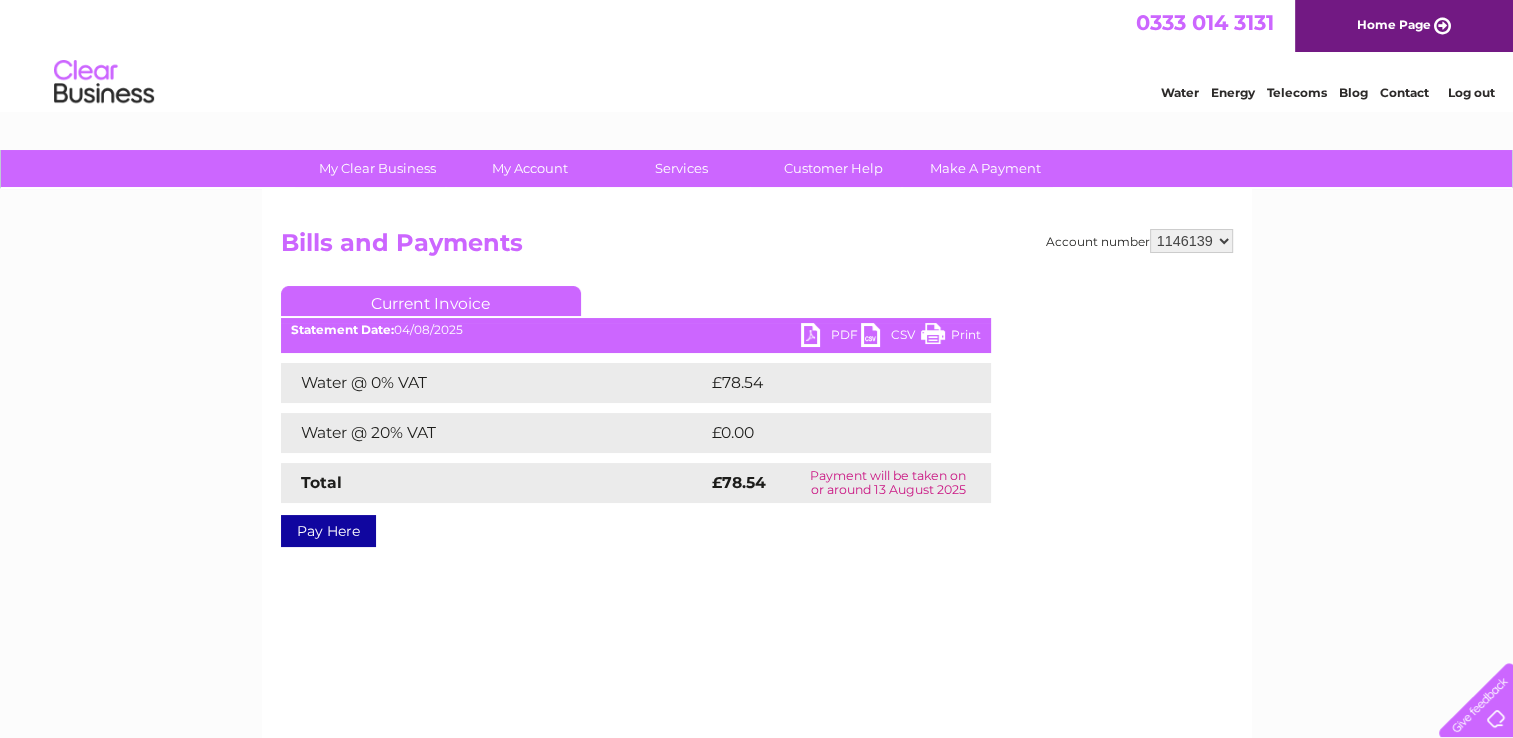 scroll, scrollTop: 0, scrollLeft: 0, axis: both 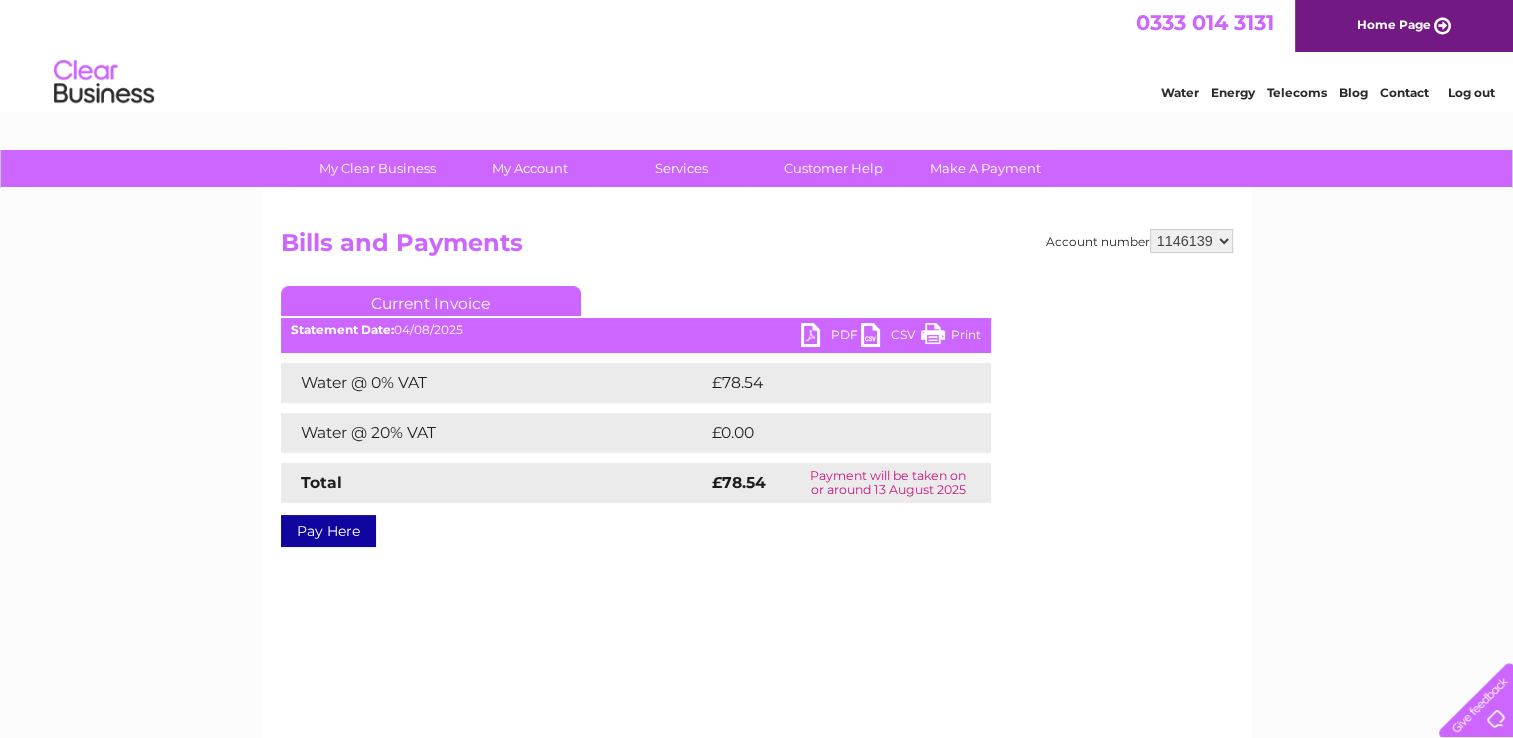 click on "PDF" at bounding box center (831, 337) 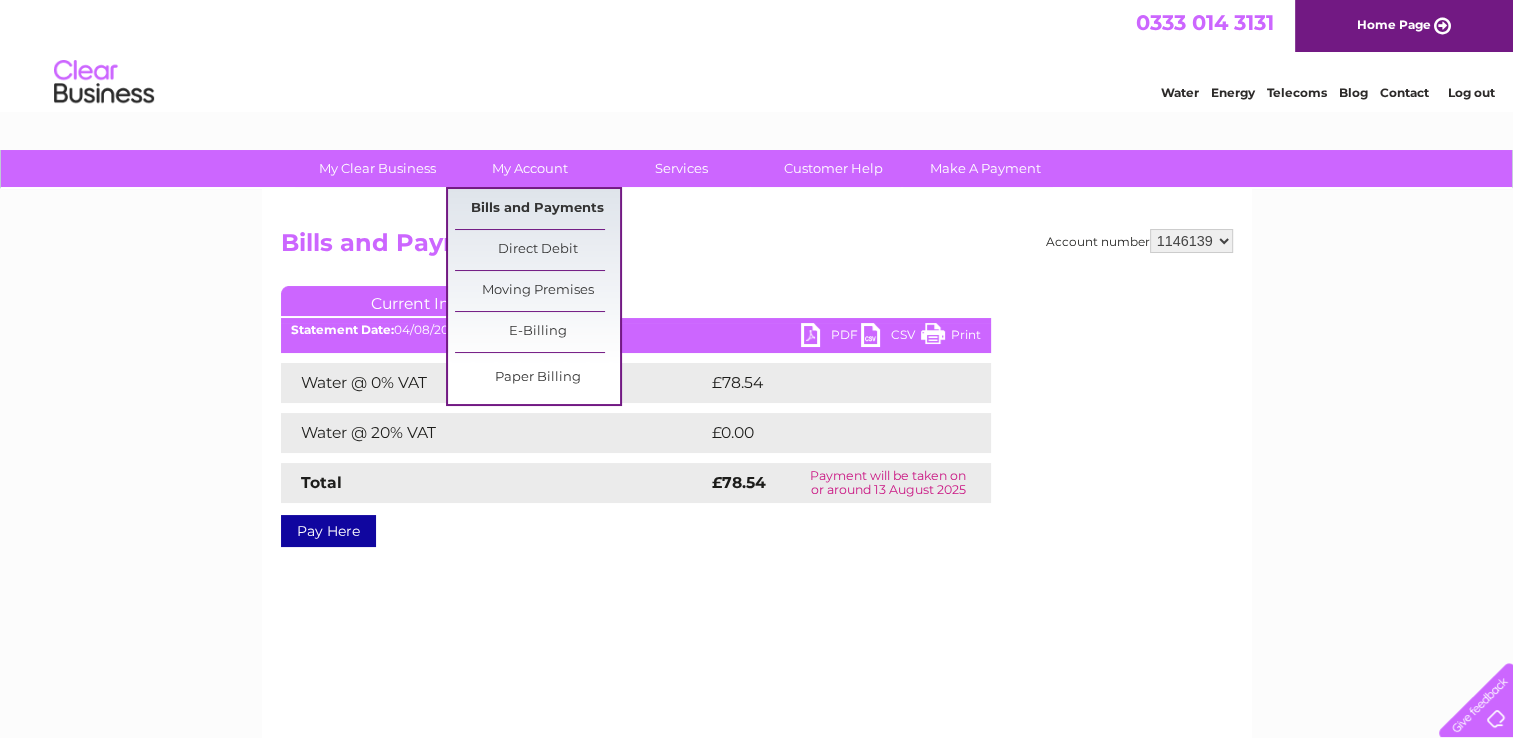 click on "Bills and Payments" at bounding box center [537, 209] 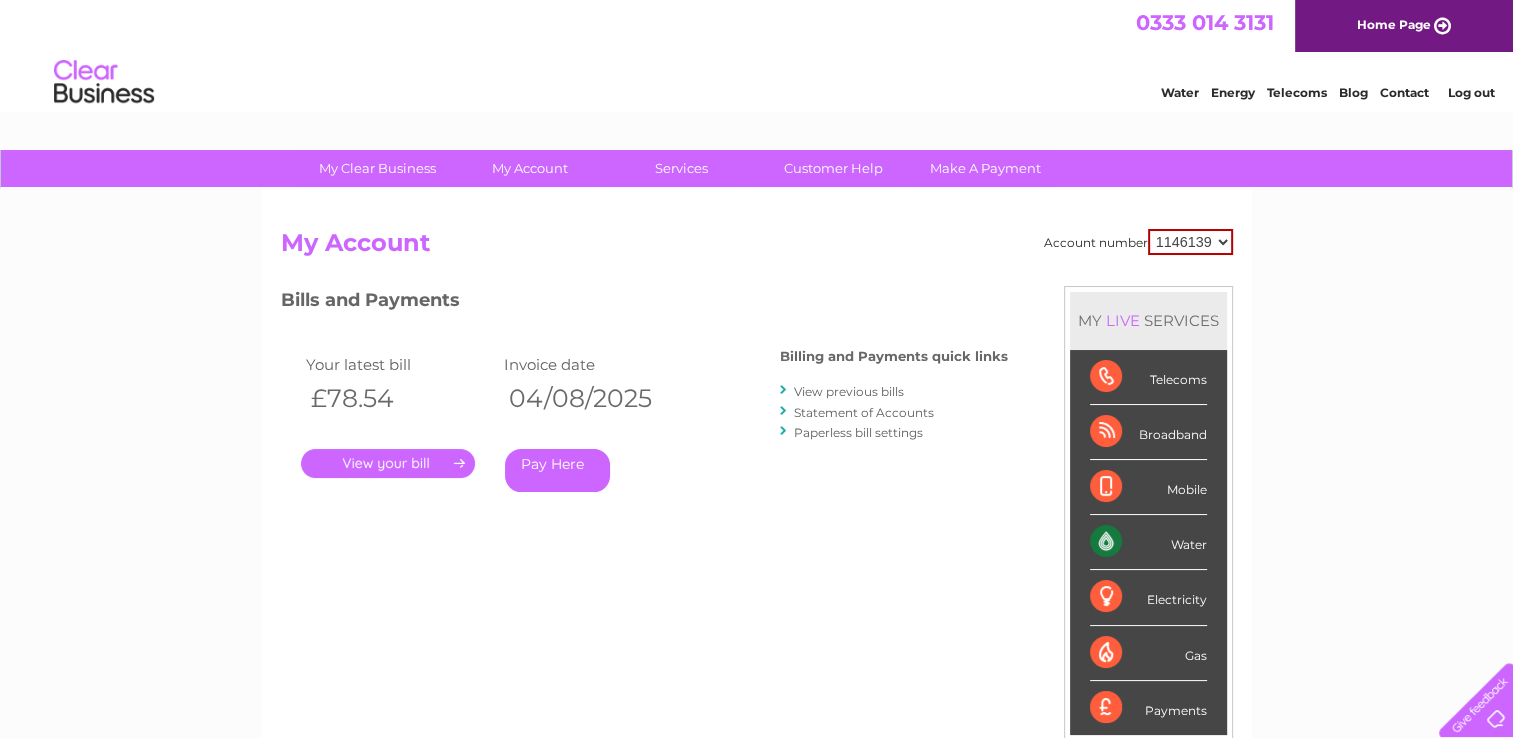 scroll, scrollTop: 0, scrollLeft: 0, axis: both 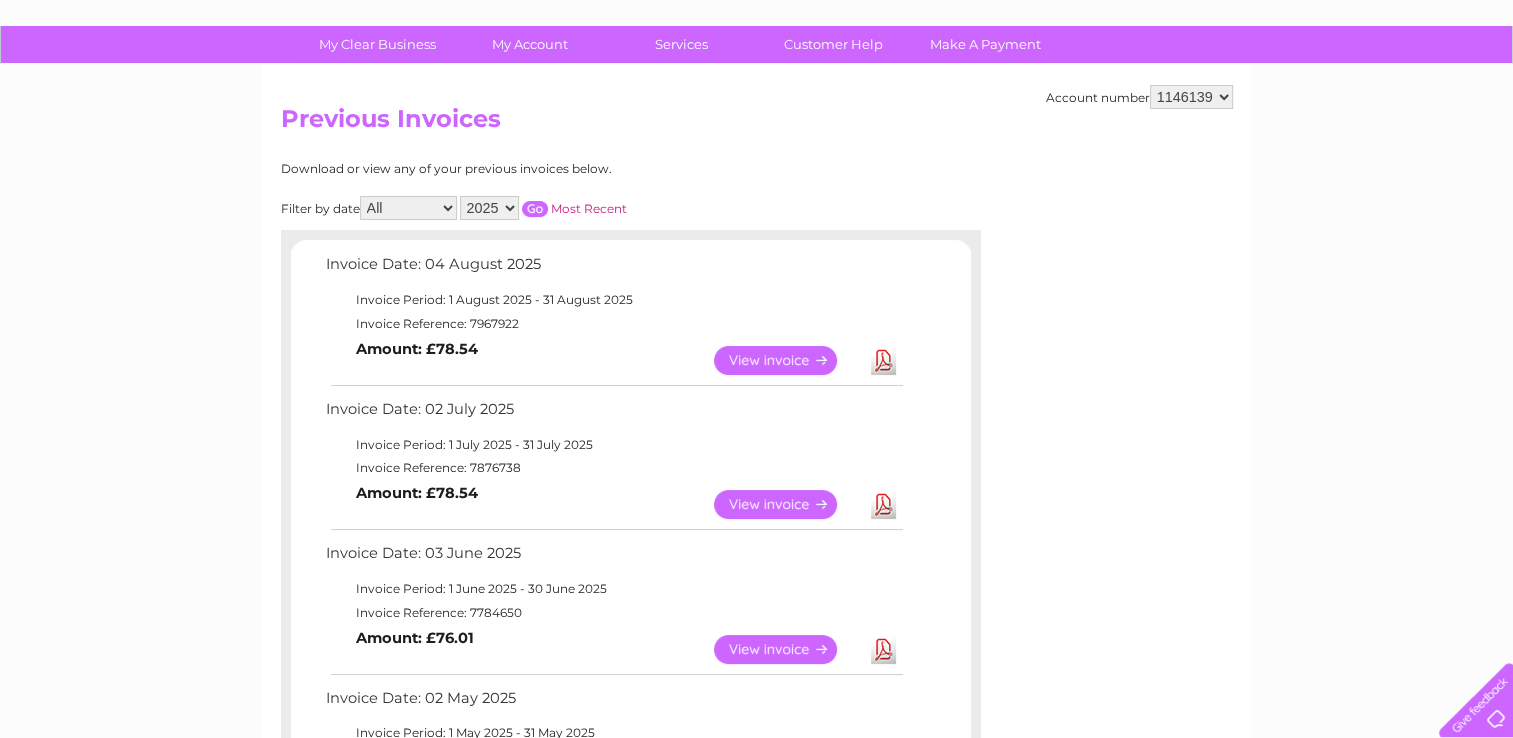 click on "View" at bounding box center (787, 504) 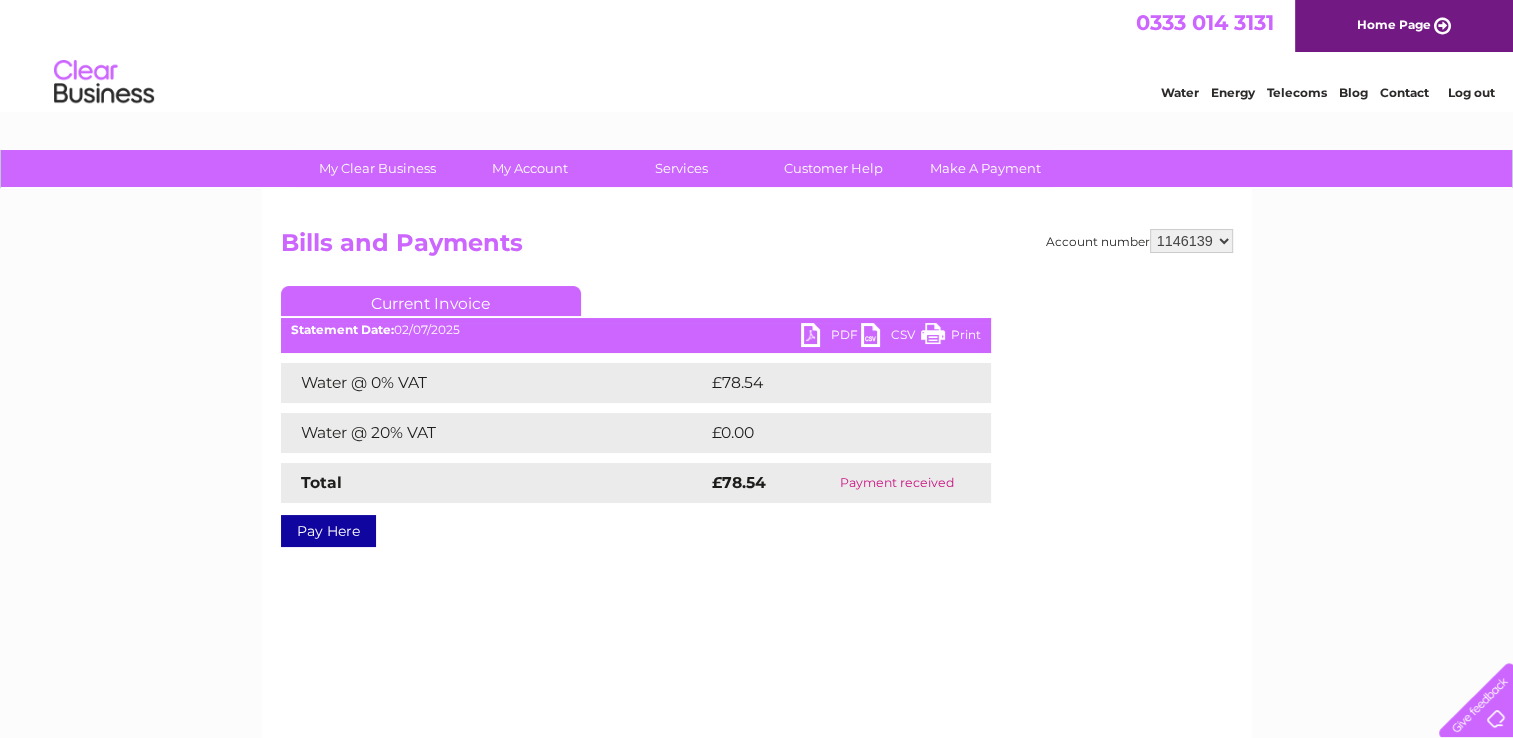 scroll, scrollTop: 0, scrollLeft: 0, axis: both 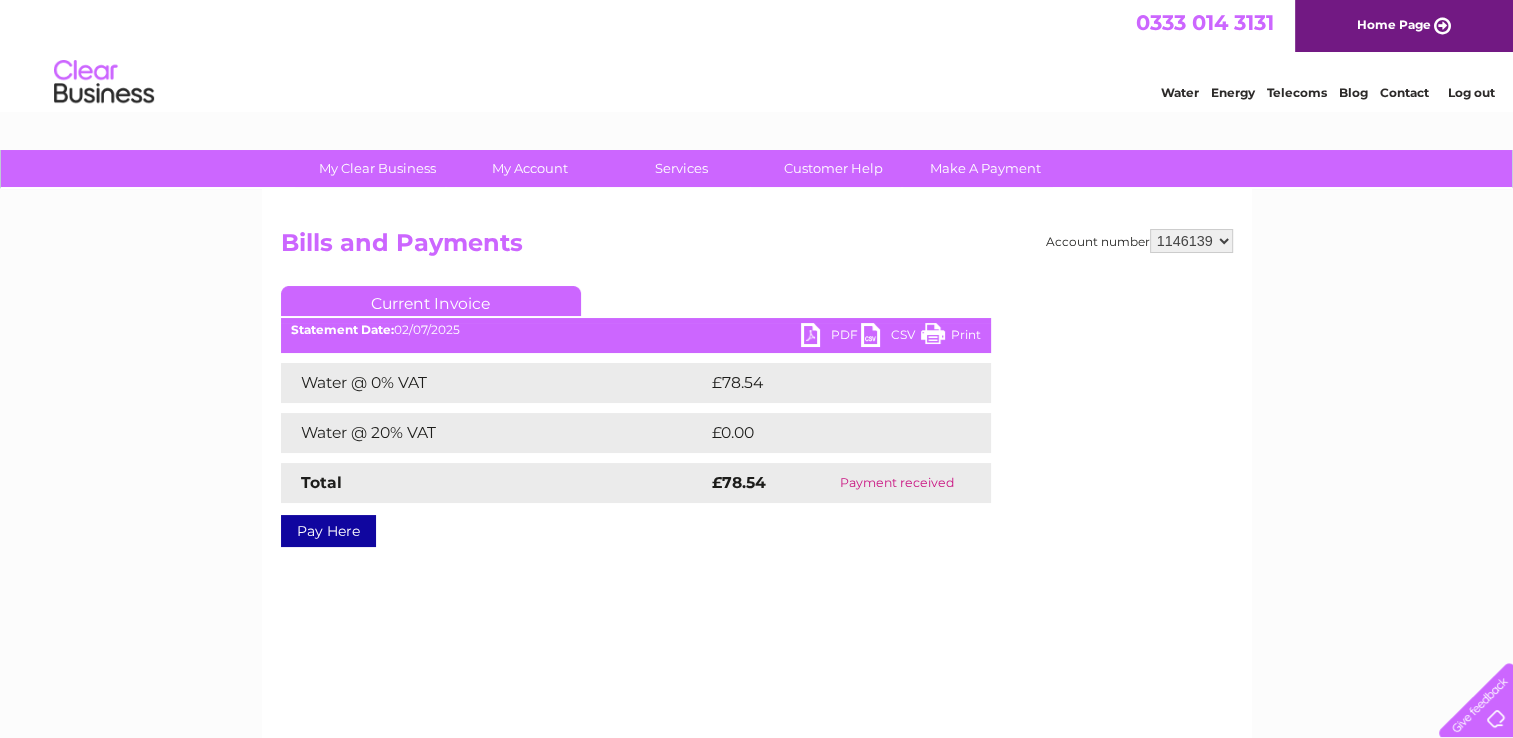 click on "Bills and Payments" at bounding box center [757, 248] 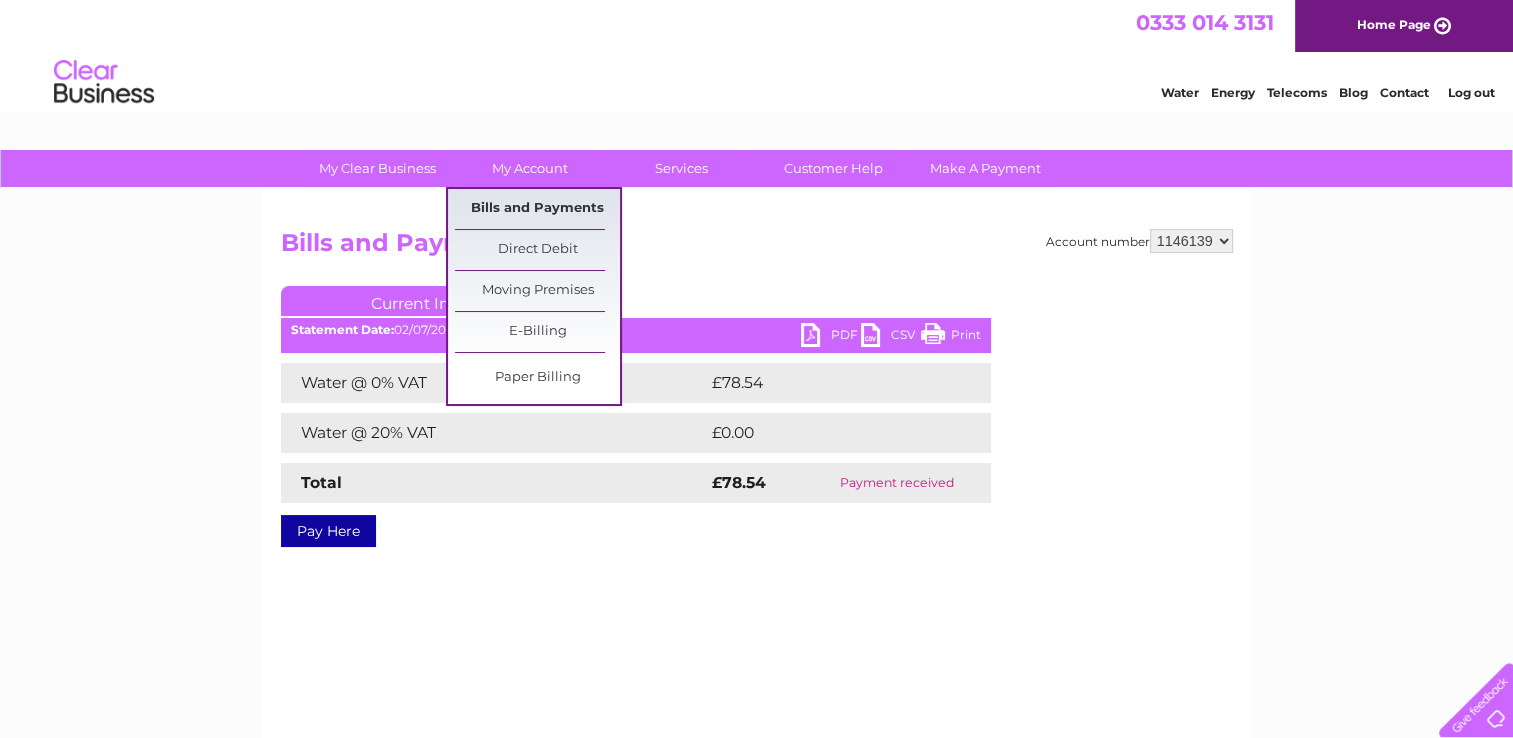 click on "Bills and Payments" at bounding box center [537, 209] 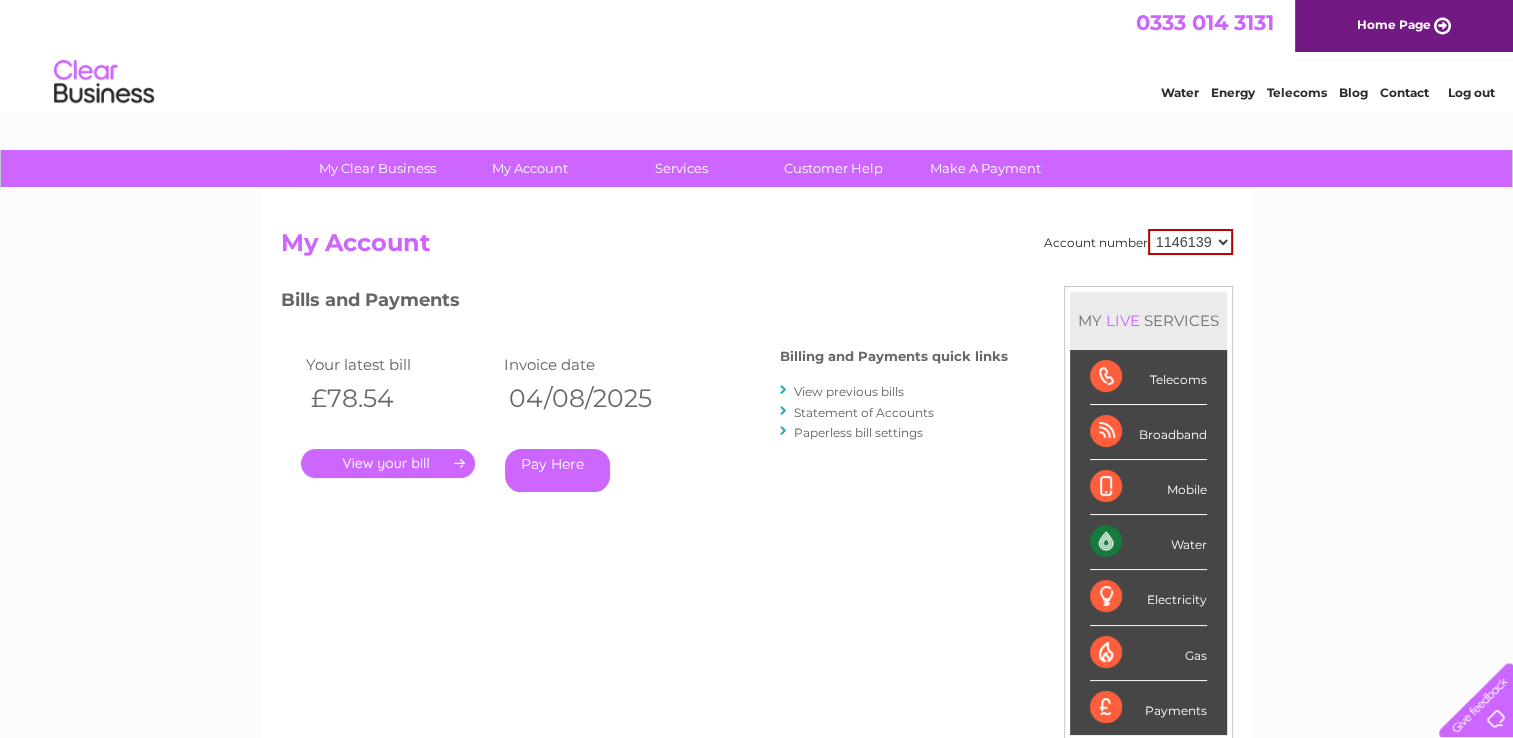 scroll, scrollTop: 0, scrollLeft: 0, axis: both 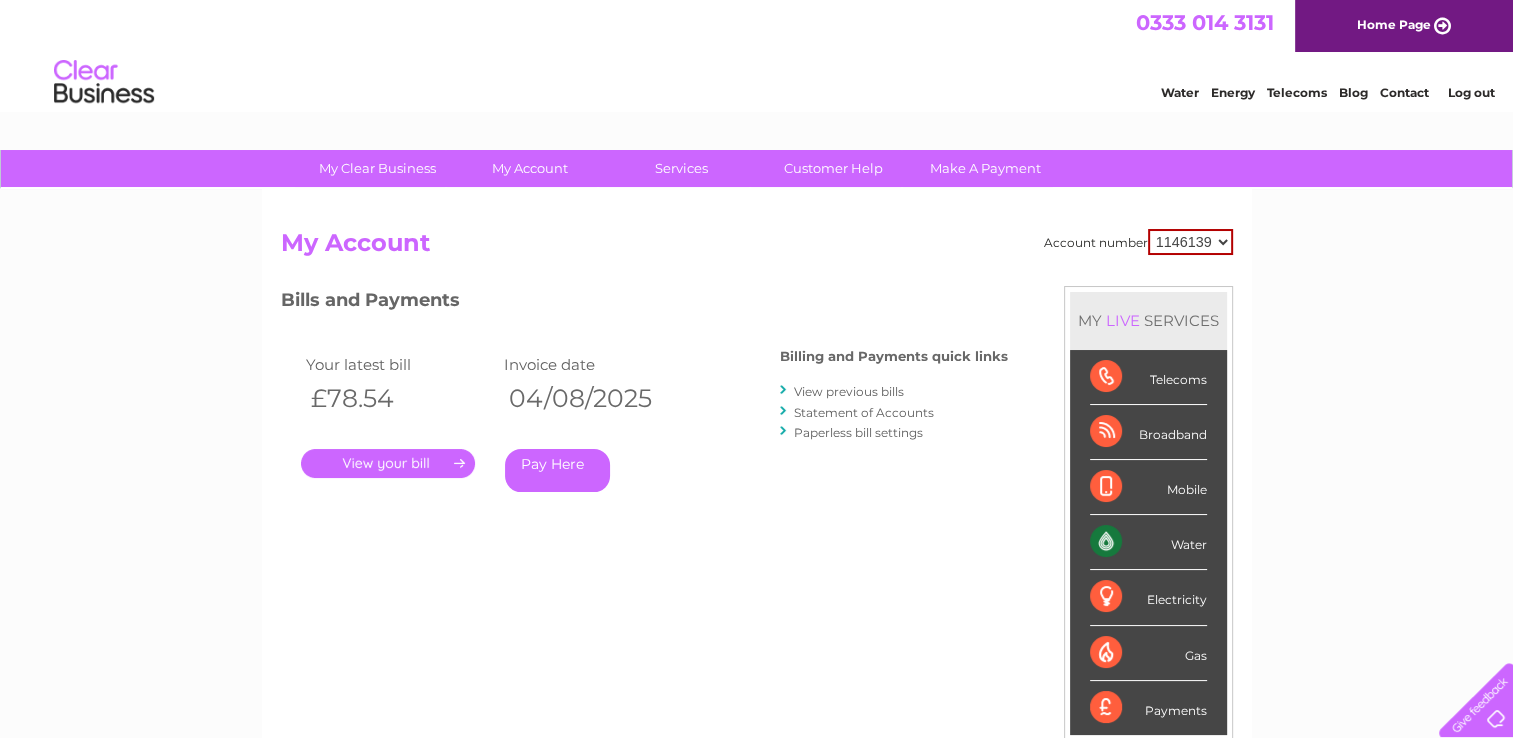 click on "View previous bills" at bounding box center [849, 391] 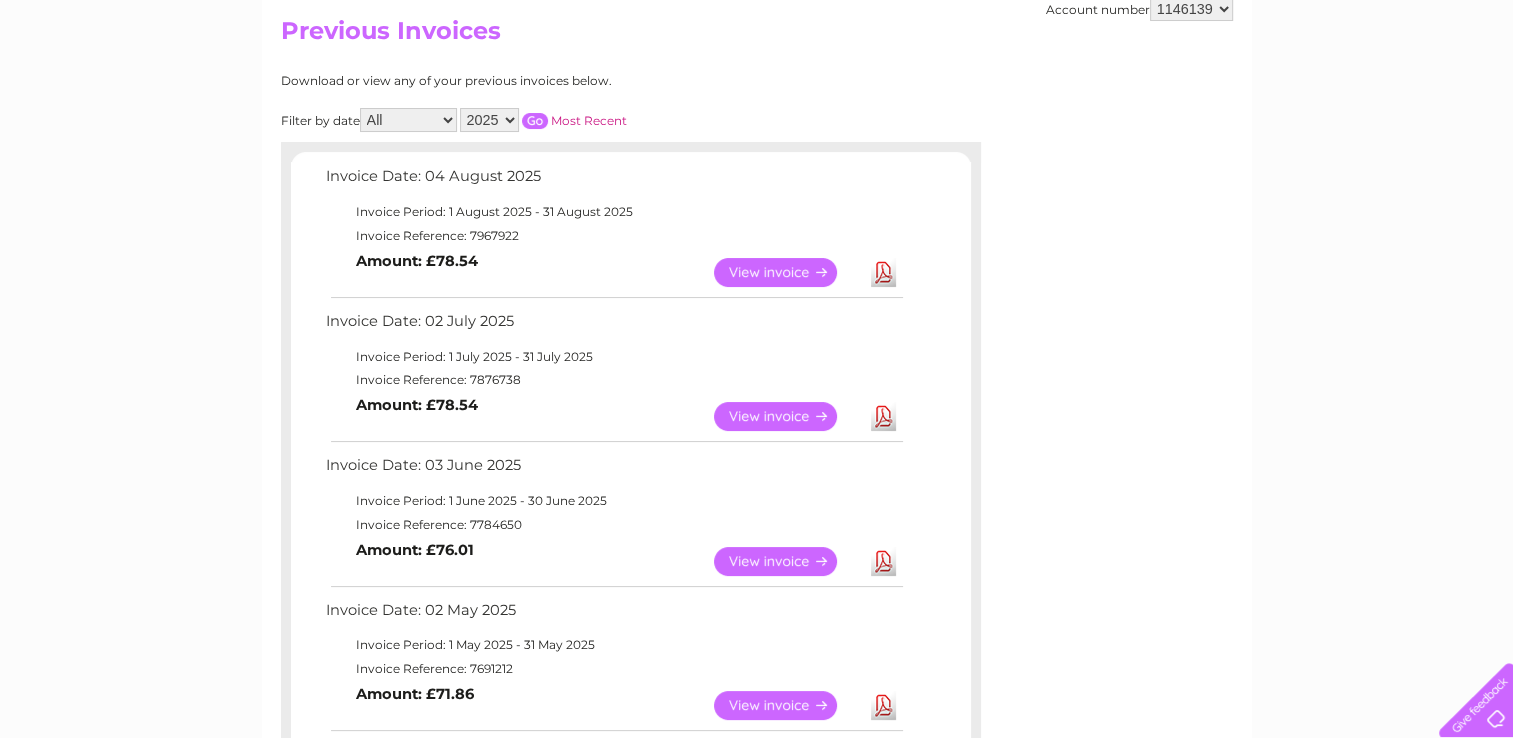 scroll, scrollTop: 276, scrollLeft: 0, axis: vertical 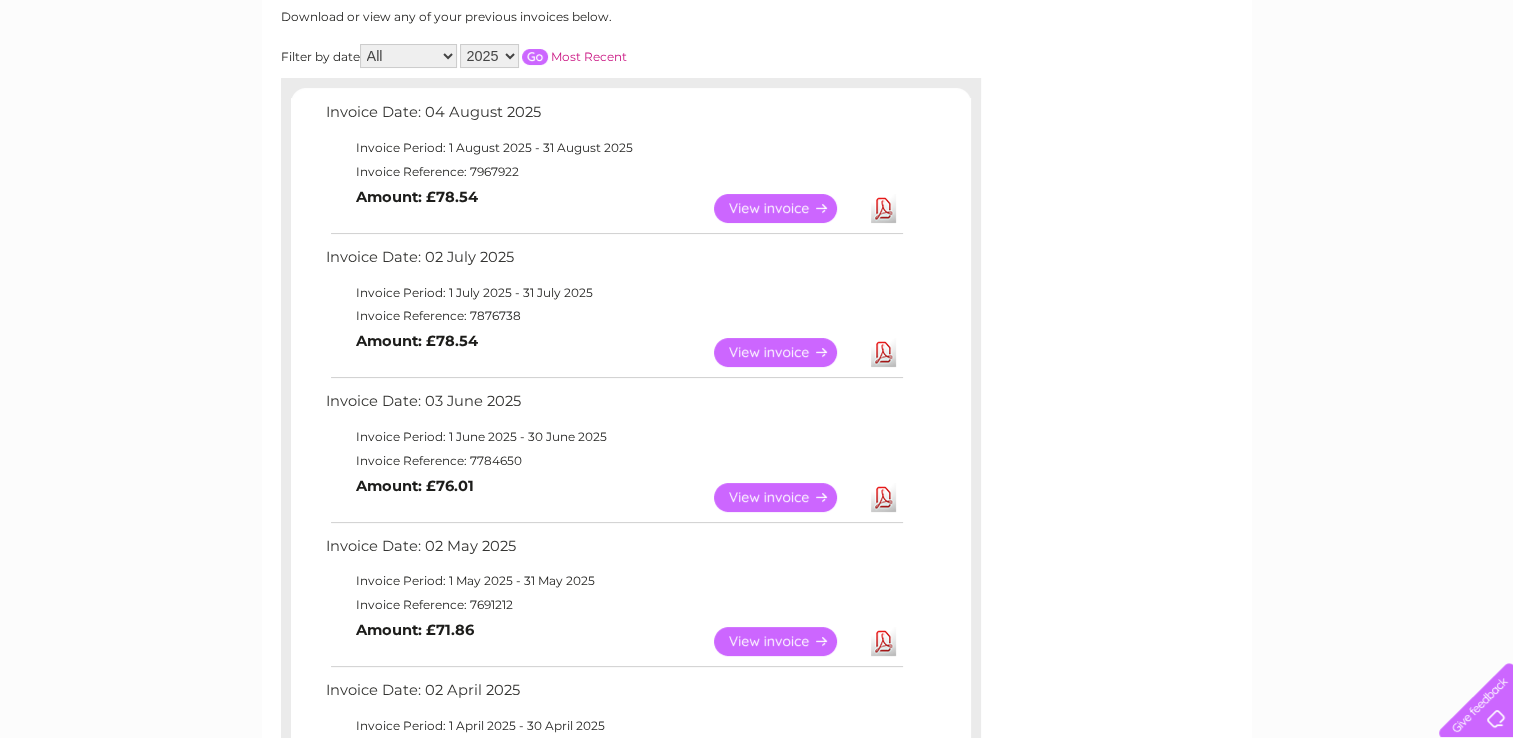 click on "View" at bounding box center (787, 497) 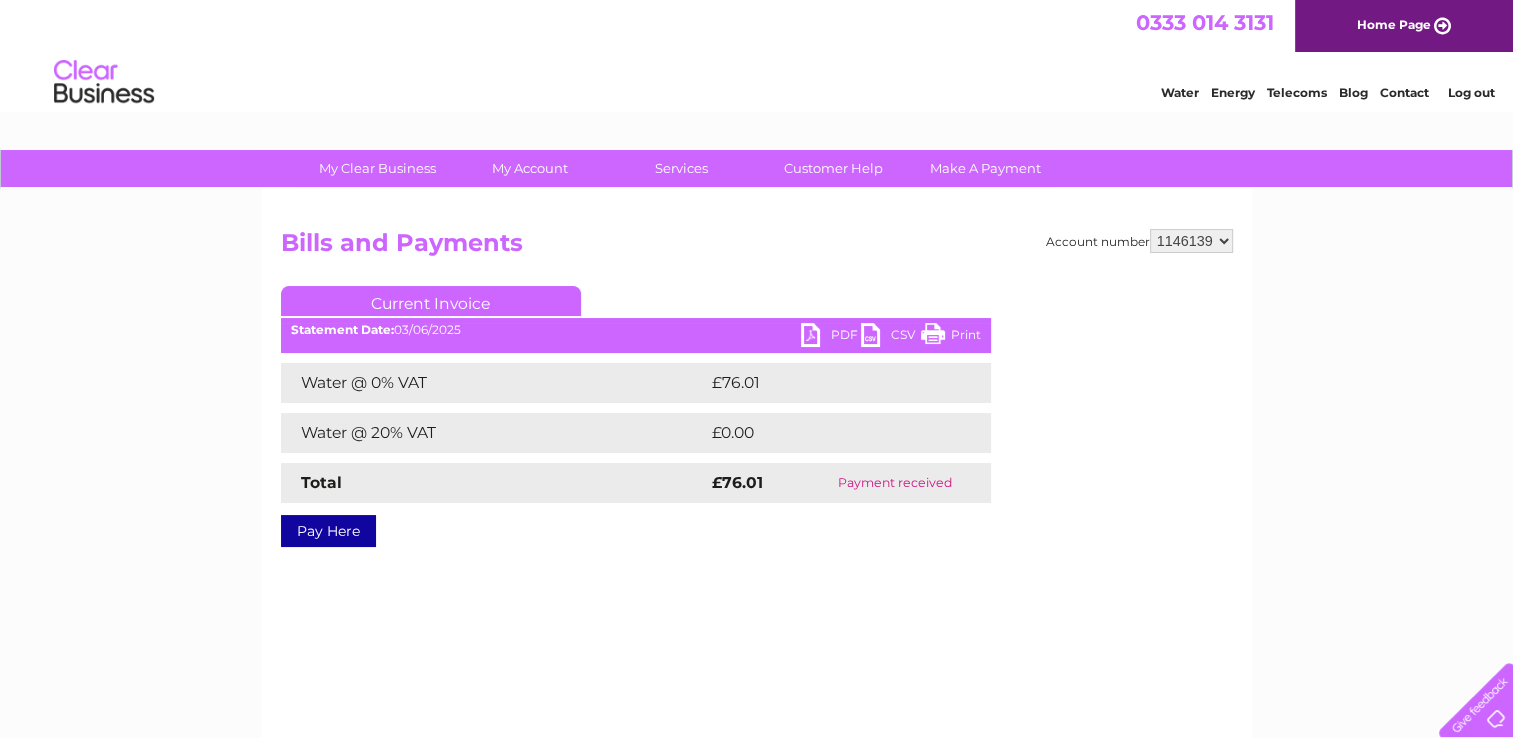 scroll, scrollTop: 0, scrollLeft: 0, axis: both 